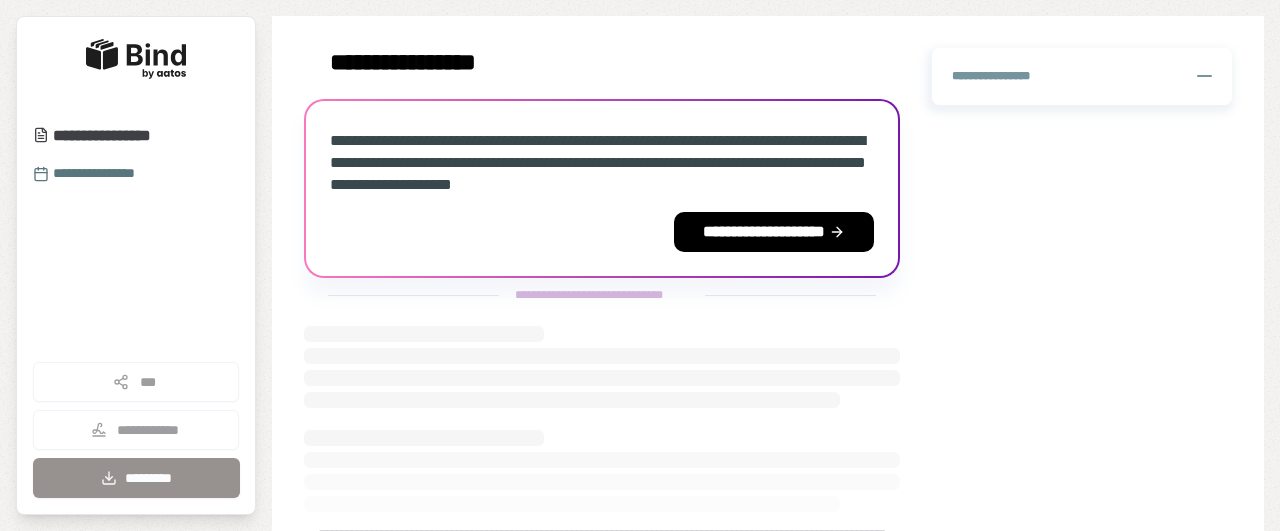 scroll, scrollTop: 0, scrollLeft: 0, axis: both 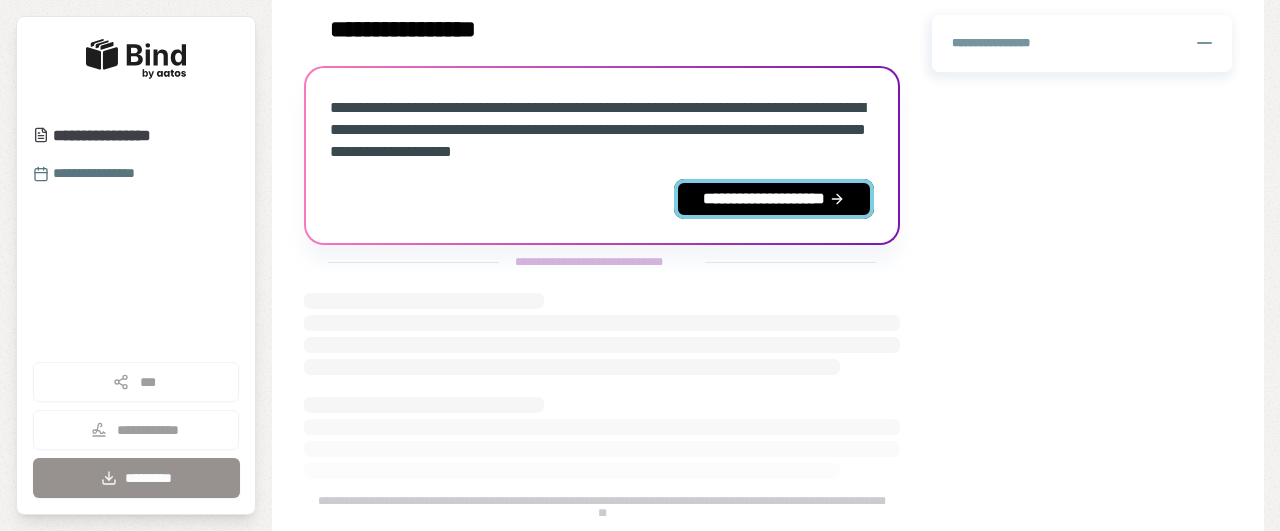 click on "**********" at bounding box center [774, 199] 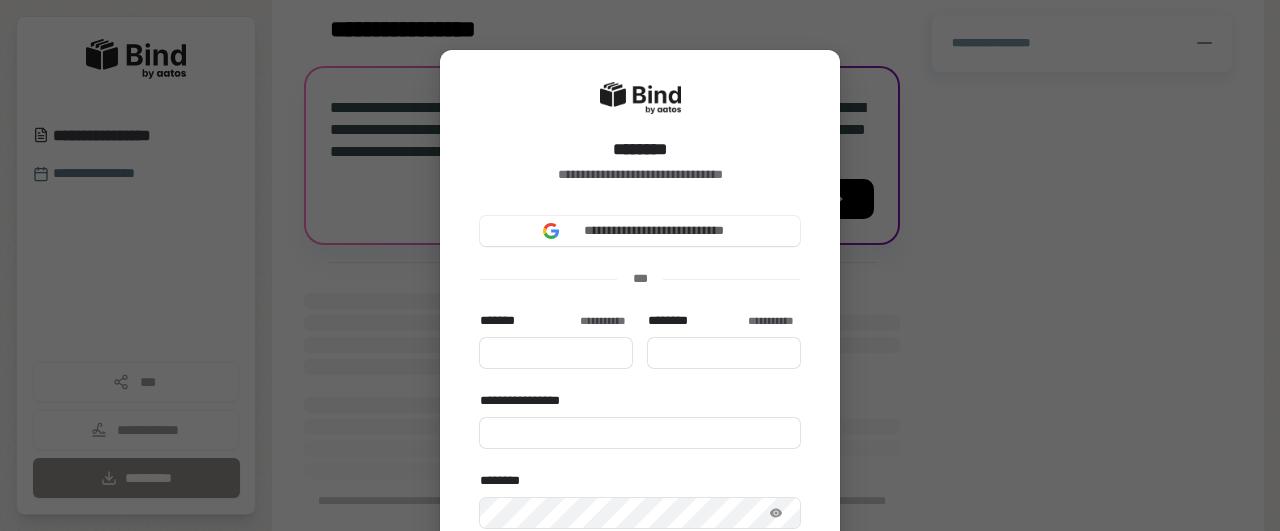 scroll, scrollTop: 0, scrollLeft: 0, axis: both 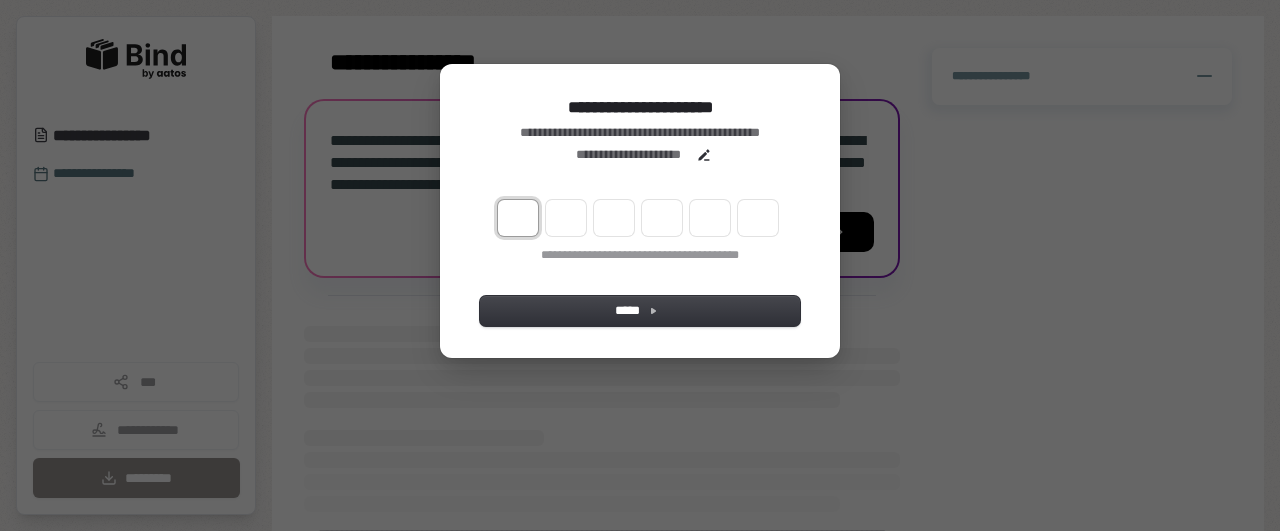 type on "*" 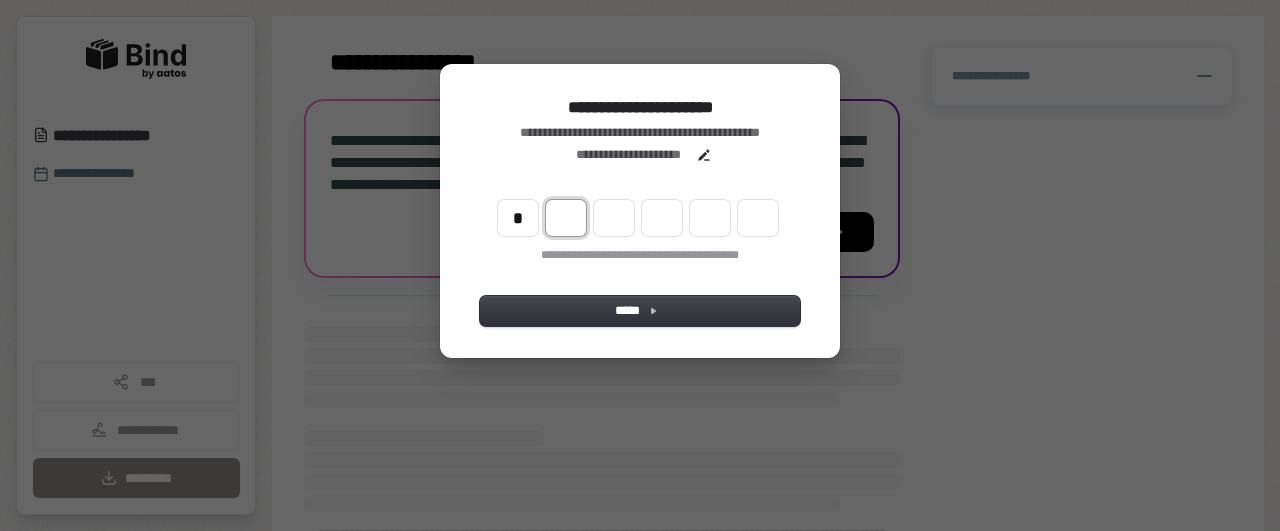 type on "*" 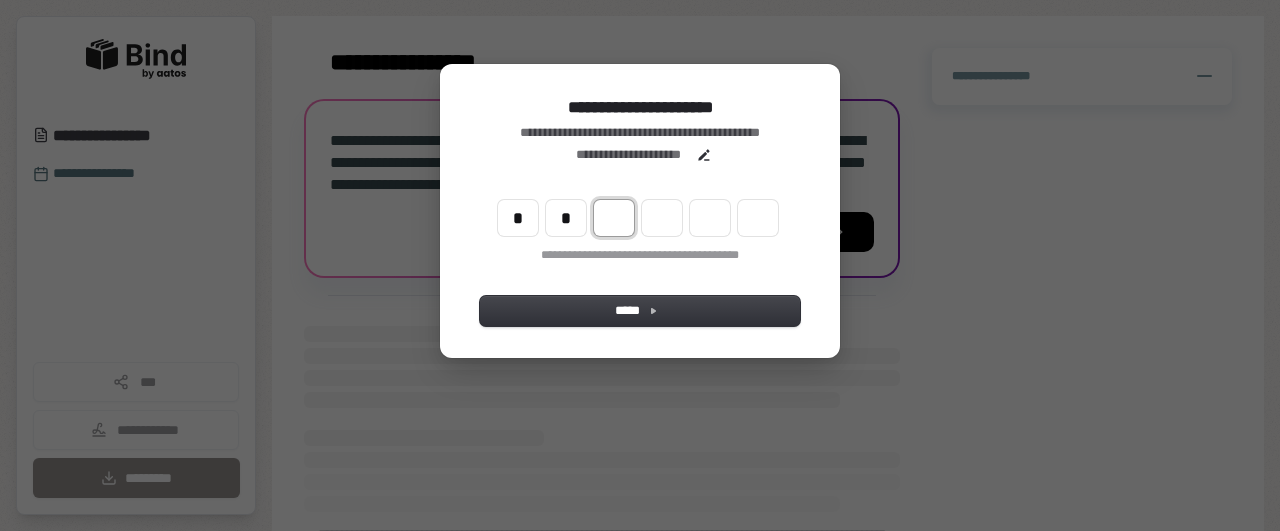 type on "**" 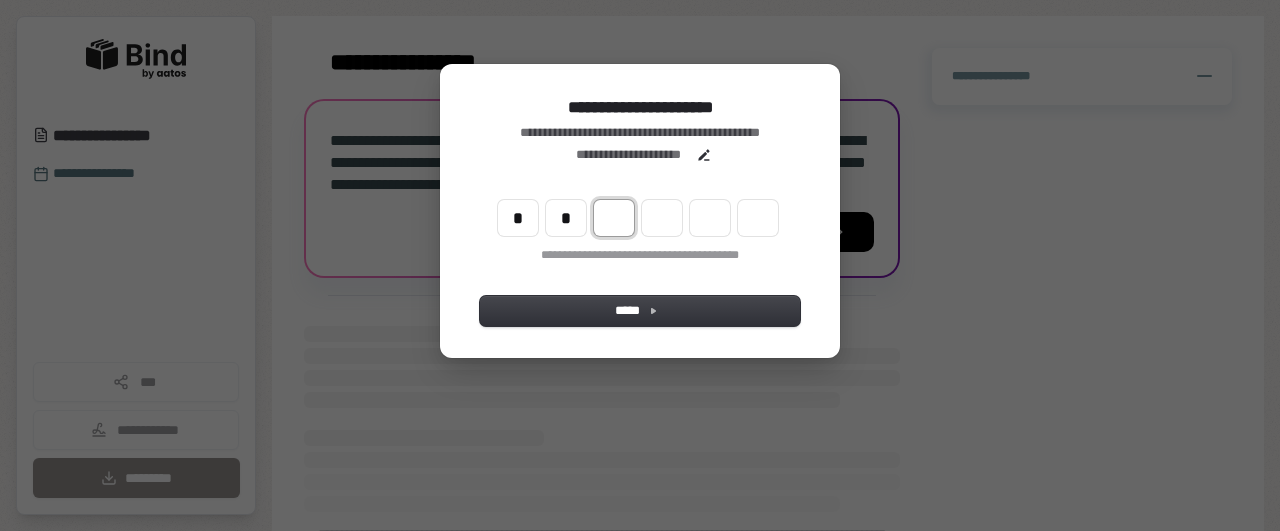 type on "*" 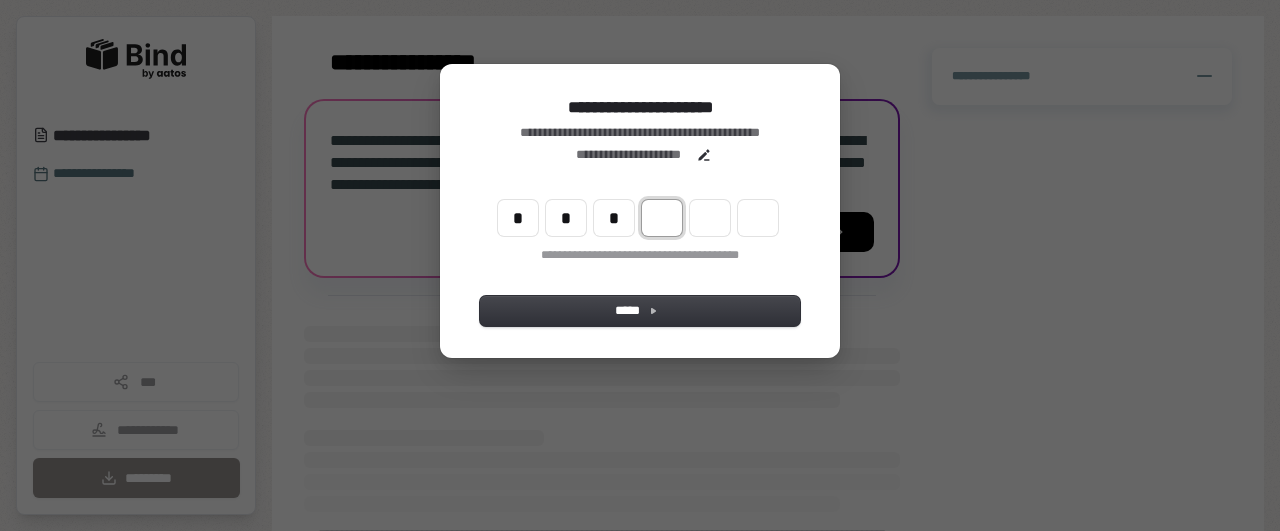 type on "***" 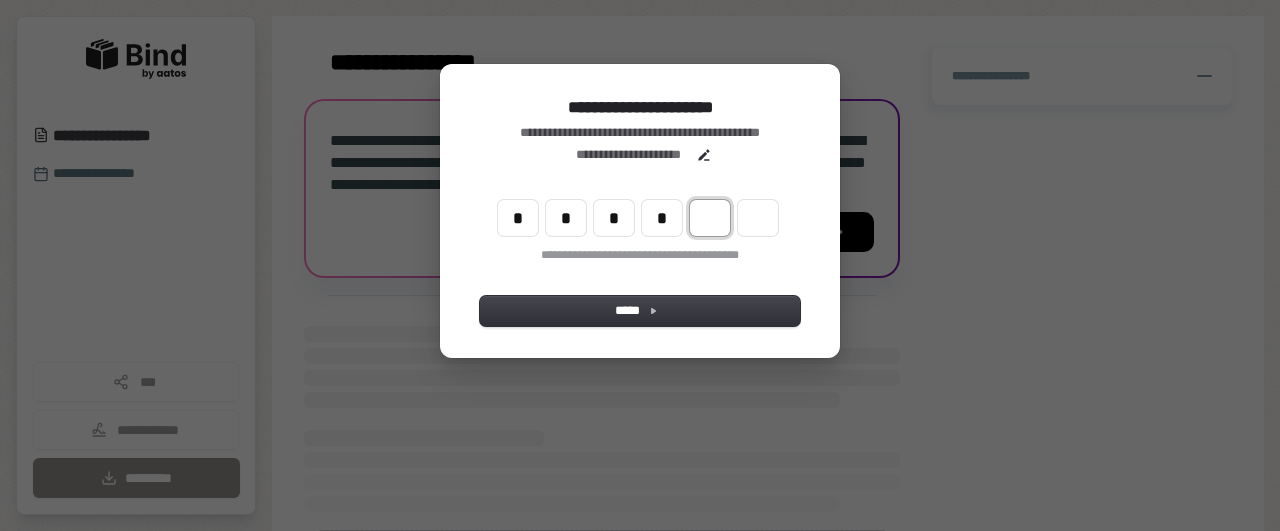 type on "****" 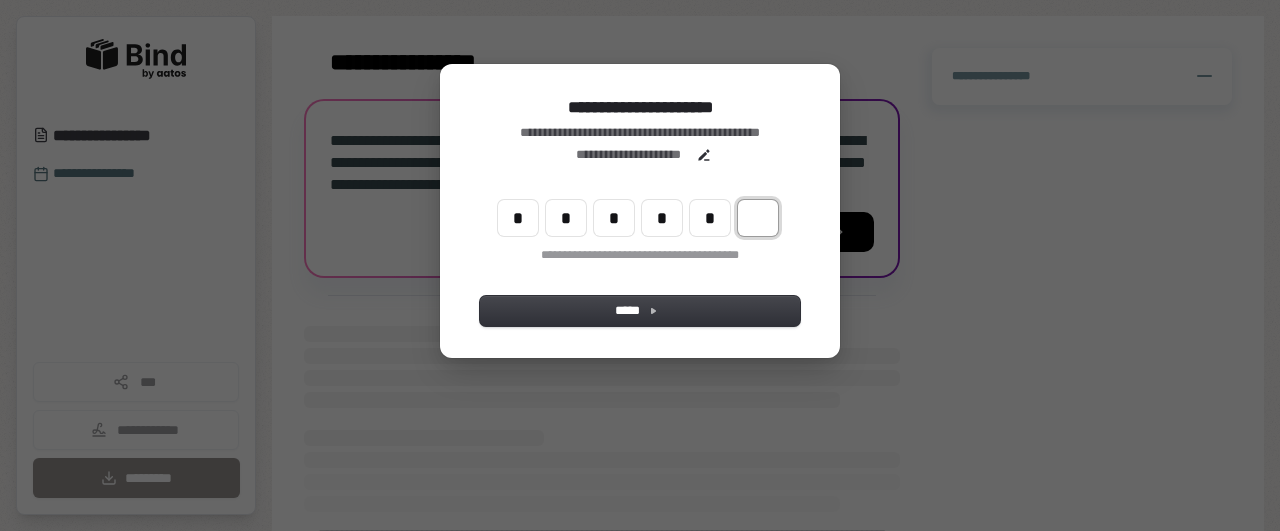 type on "******" 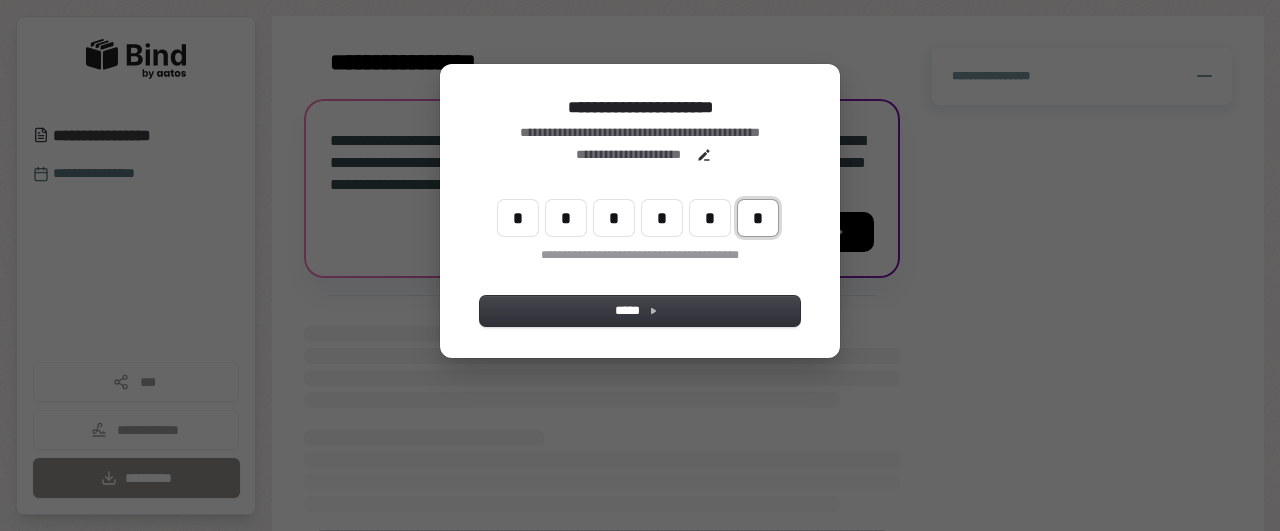 type on "*" 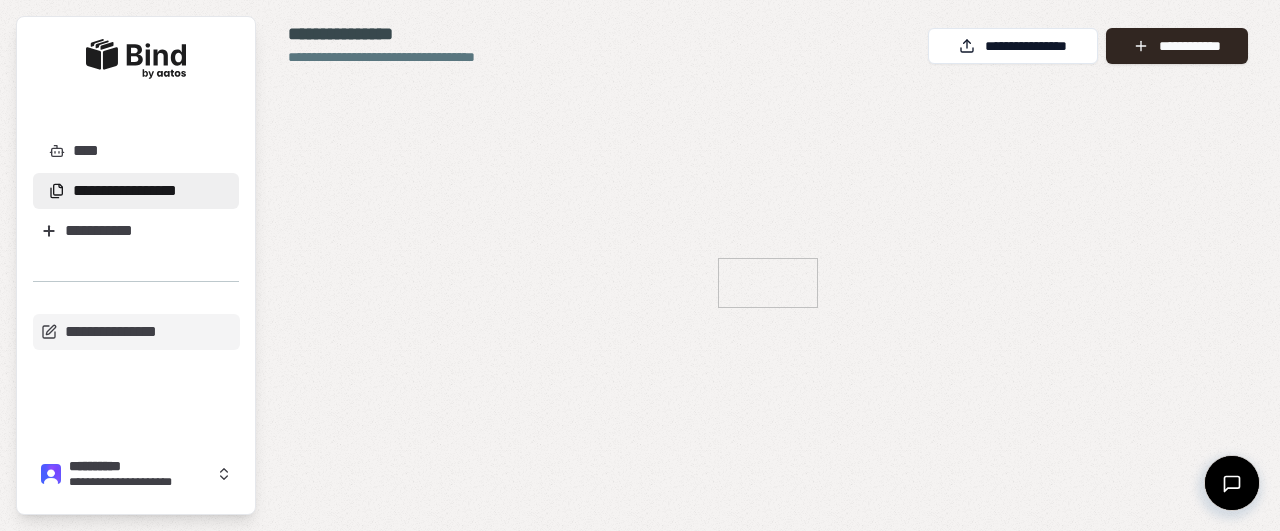 scroll, scrollTop: 0, scrollLeft: 0, axis: both 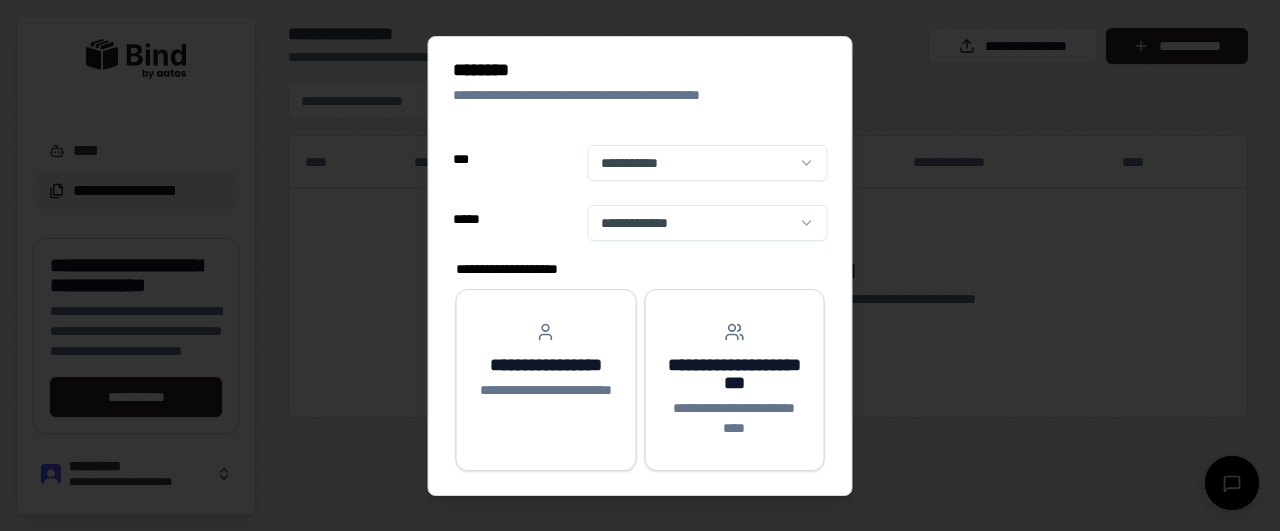 select on "**" 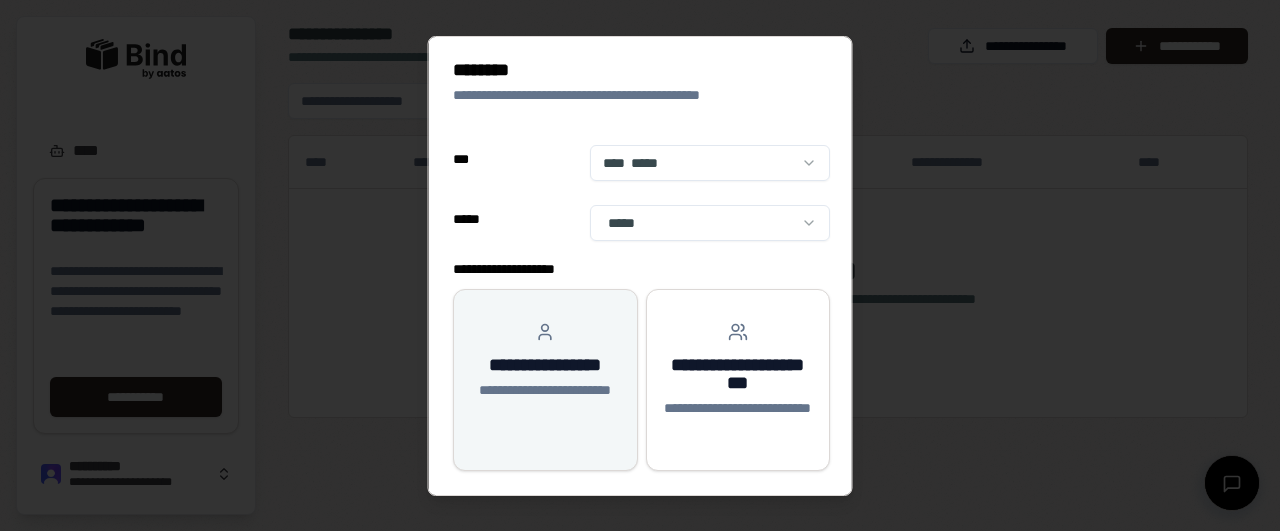 click on "**********" at bounding box center [545, 371] 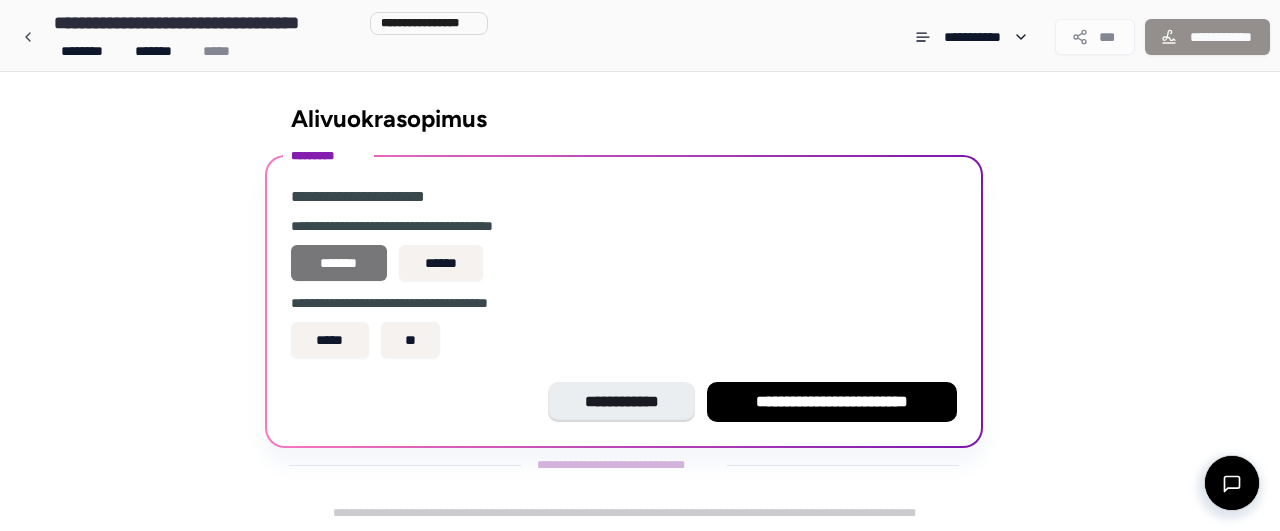 click on "*******" at bounding box center (339, 263) 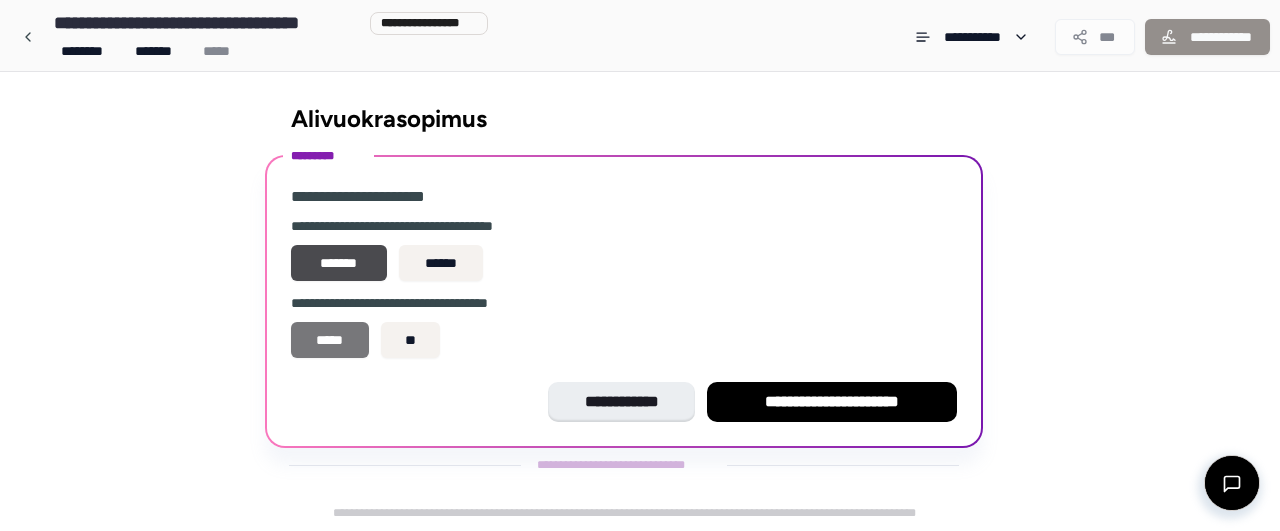 click on "*****" at bounding box center (330, 340) 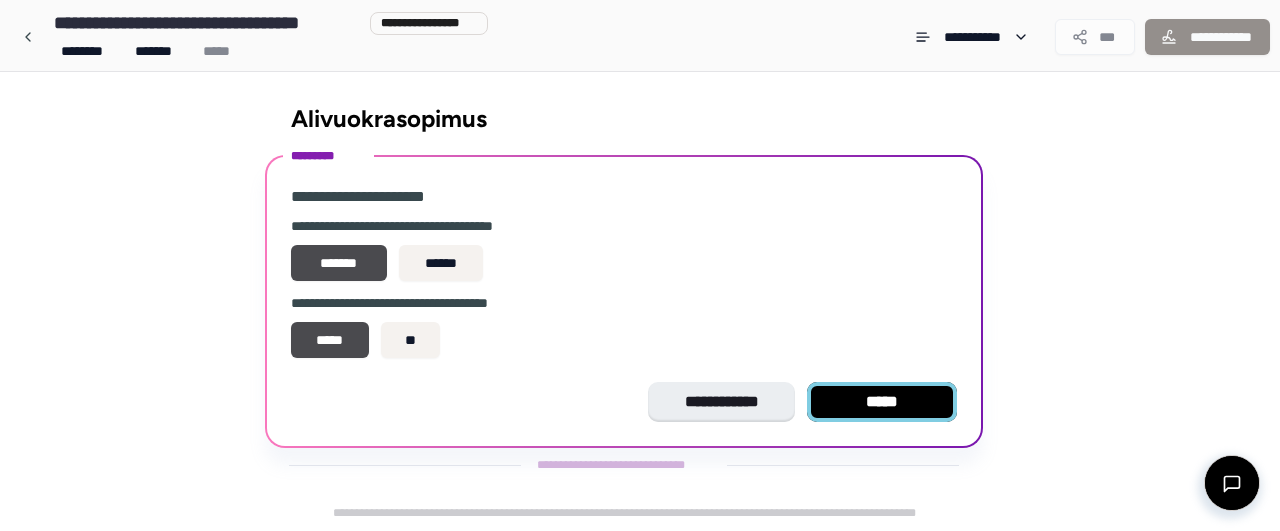 click on "*****" at bounding box center (882, 402) 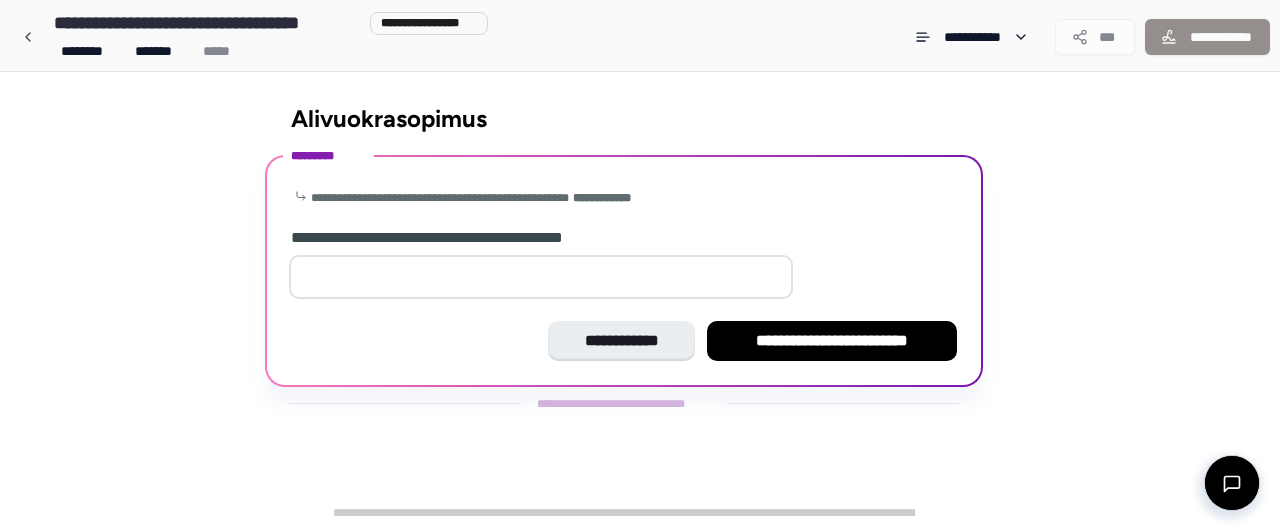 click on "*" at bounding box center [541, 277] 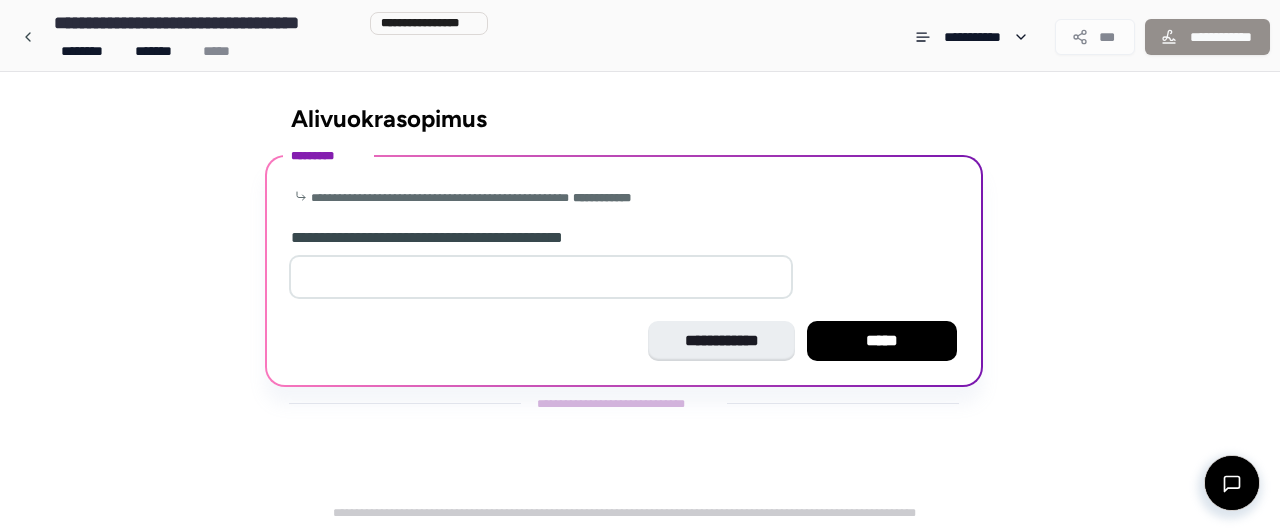 type on "*" 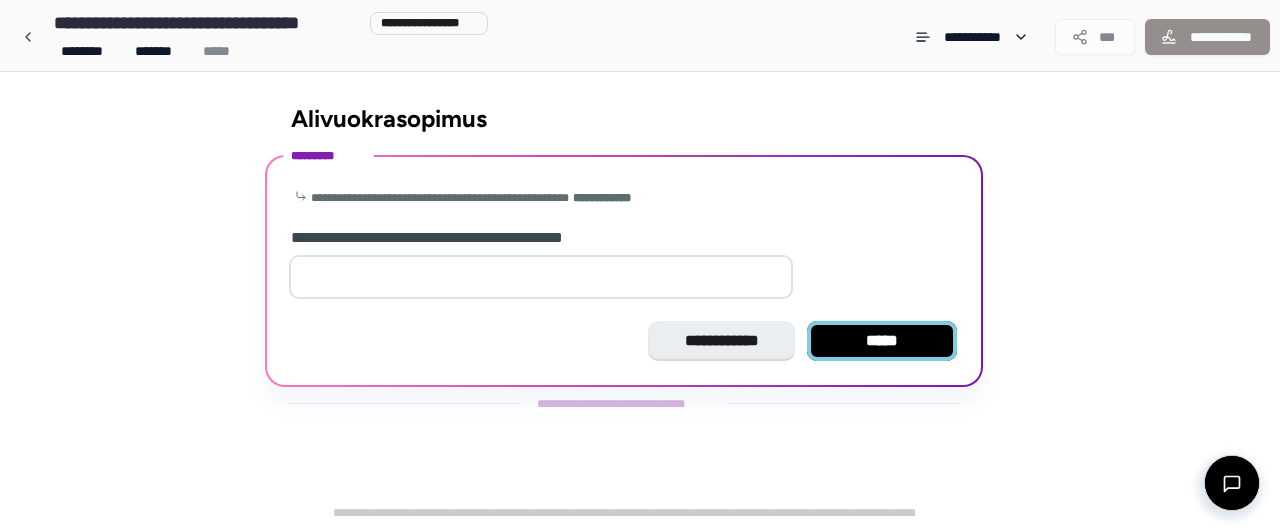 click on "*****" at bounding box center [882, 341] 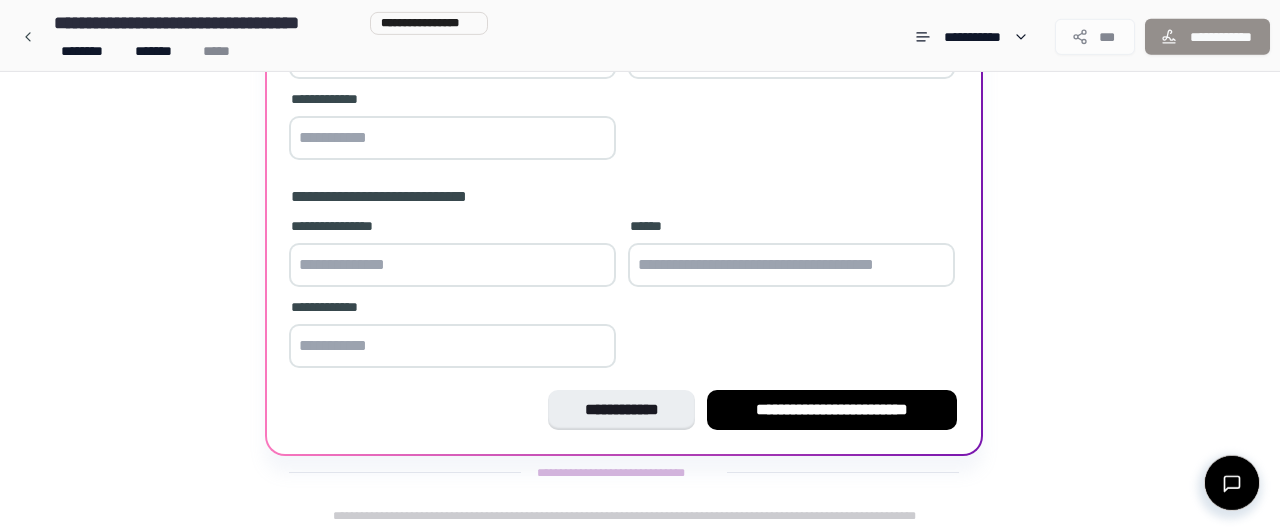 scroll, scrollTop: 320, scrollLeft: 0, axis: vertical 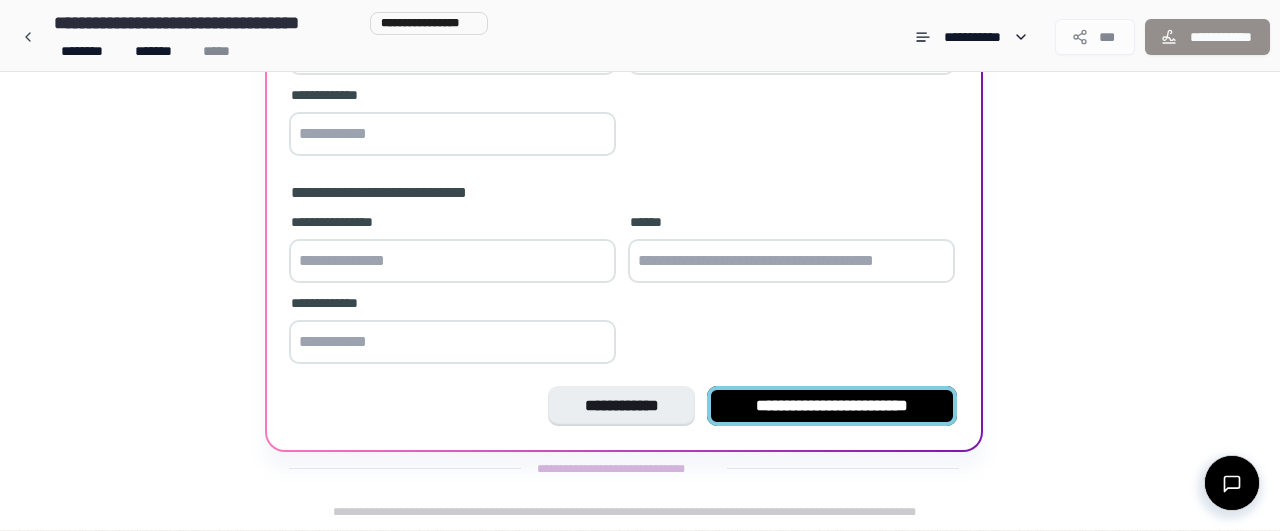 click on "**********" at bounding box center [832, 406] 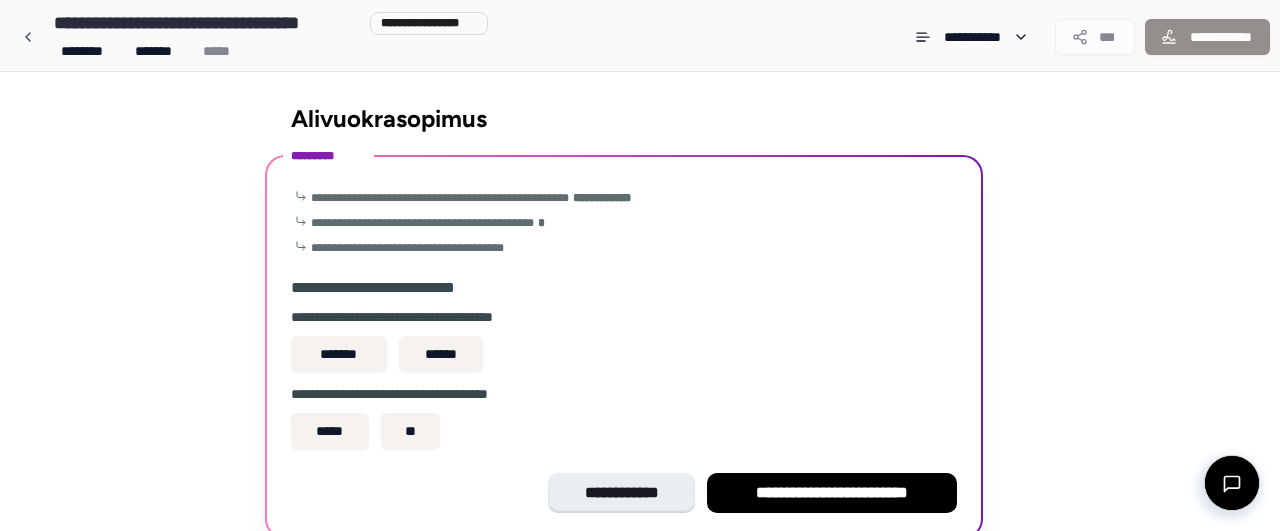 scroll, scrollTop: 87, scrollLeft: 0, axis: vertical 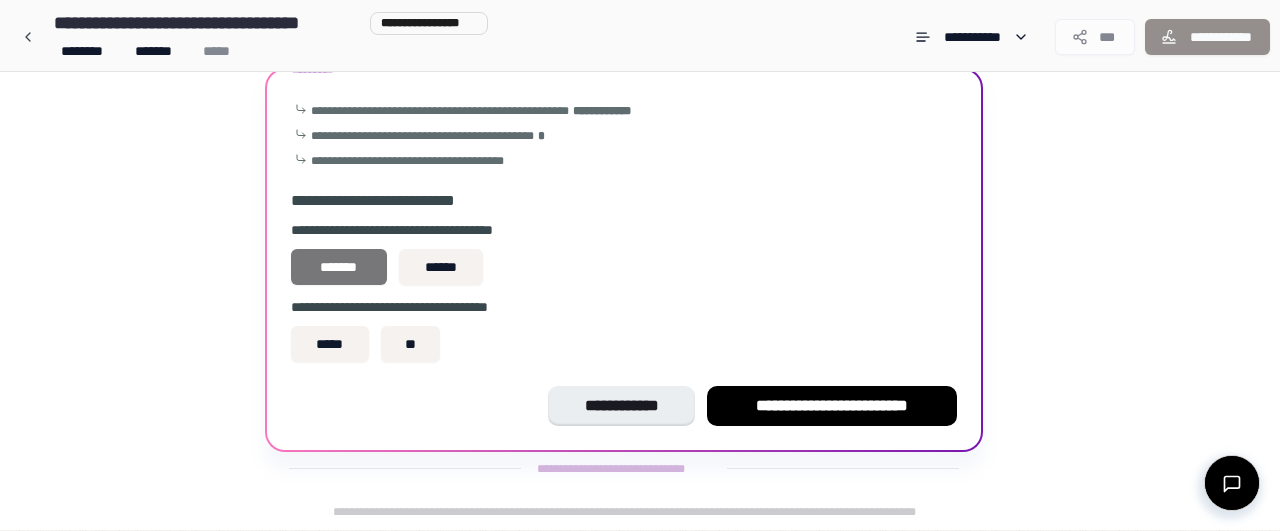click on "*******" at bounding box center (339, 267) 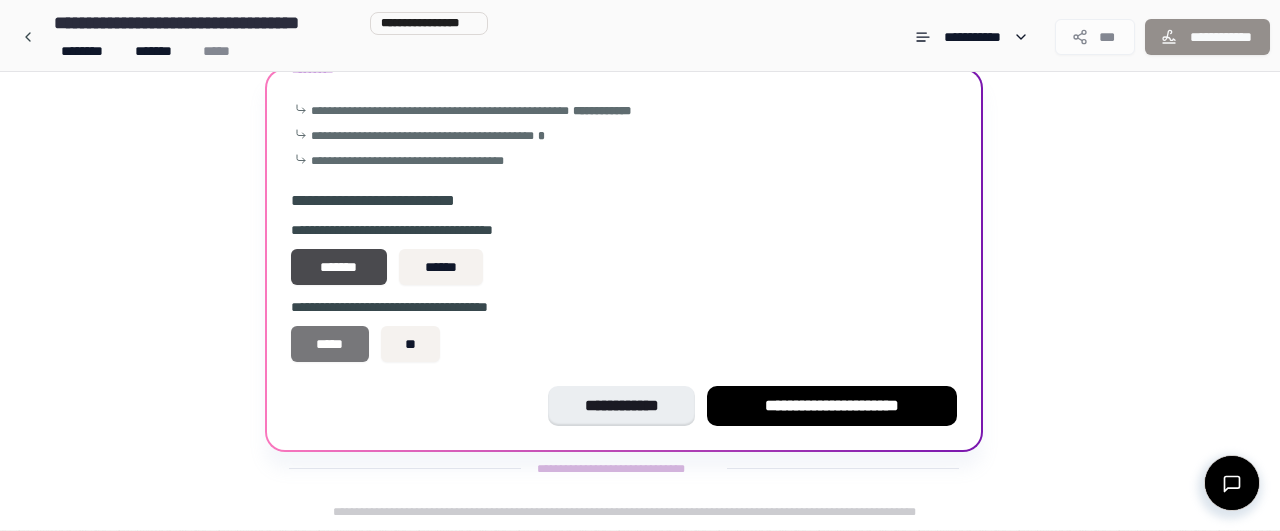 click on "*****" at bounding box center [330, 344] 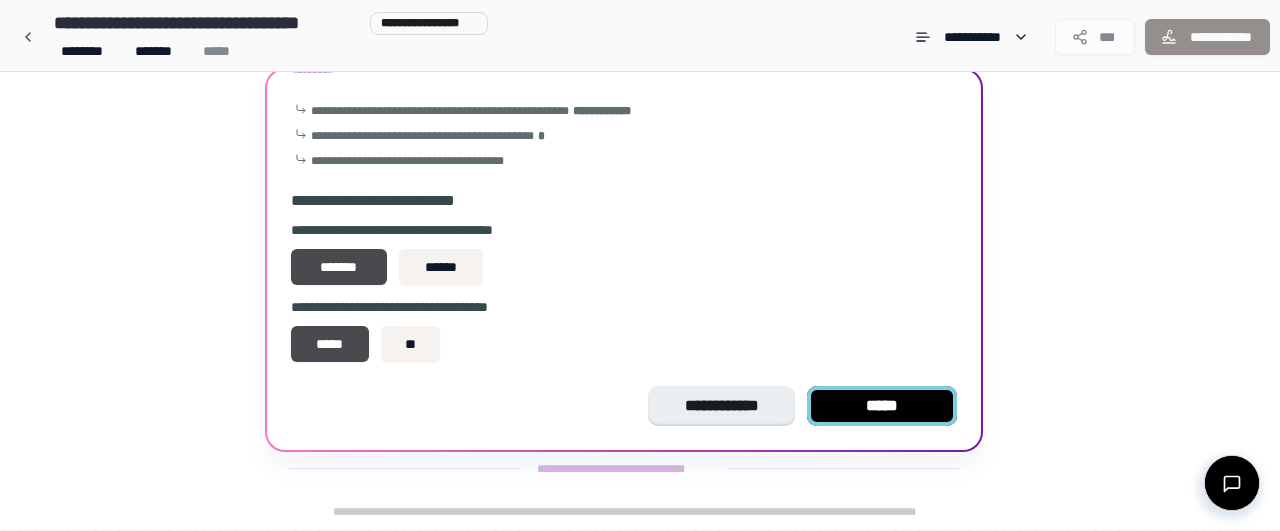 click on "*****" at bounding box center (882, 406) 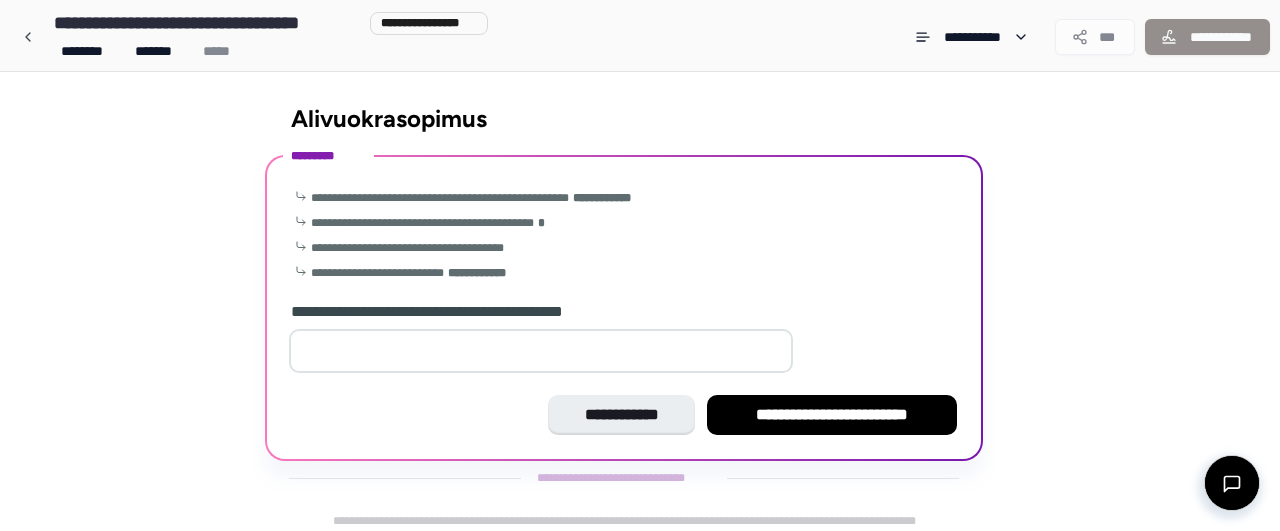 scroll, scrollTop: 10, scrollLeft: 0, axis: vertical 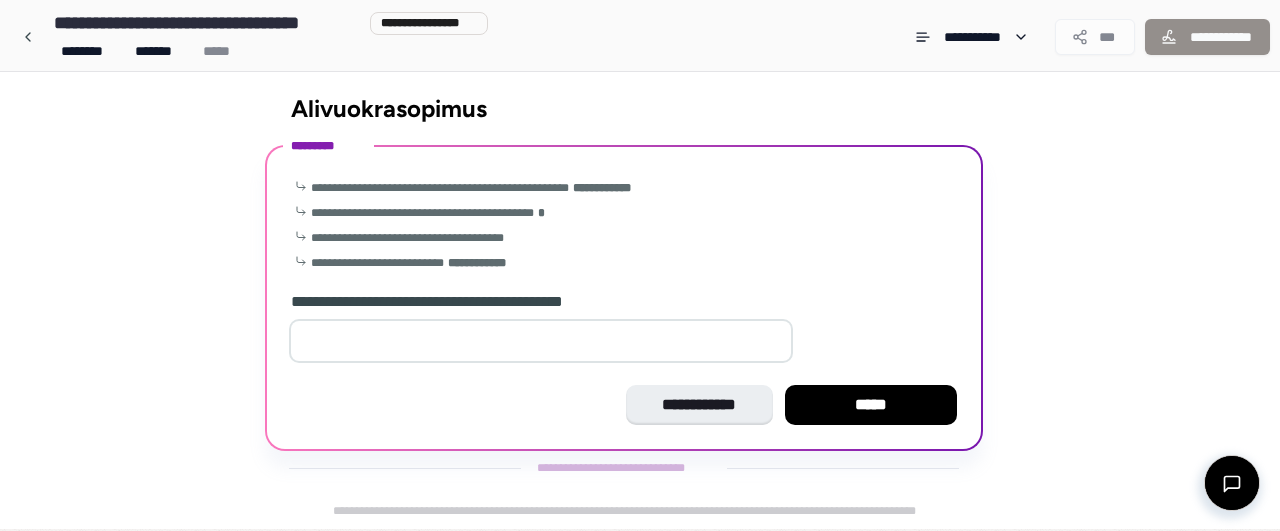 click on "*" at bounding box center (541, 341) 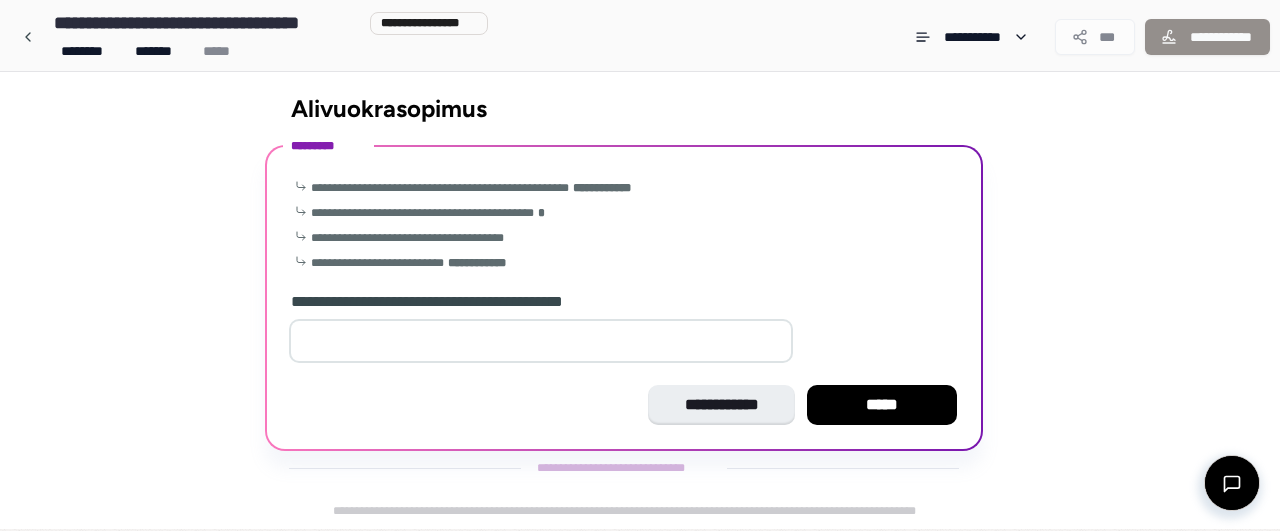 click on "*" at bounding box center [541, 341] 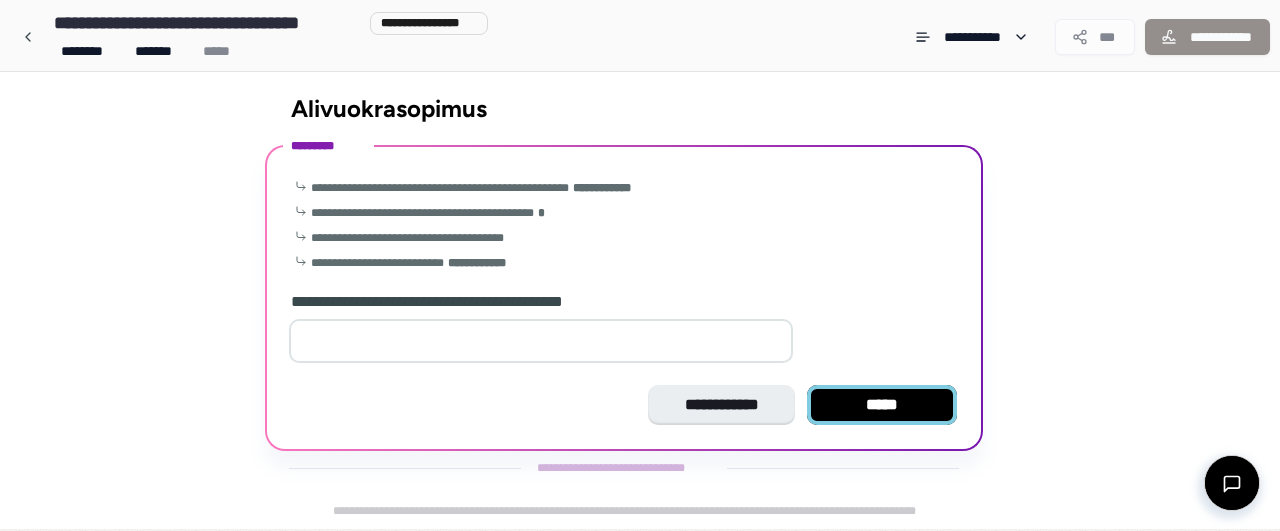 click on "*****" at bounding box center [882, 405] 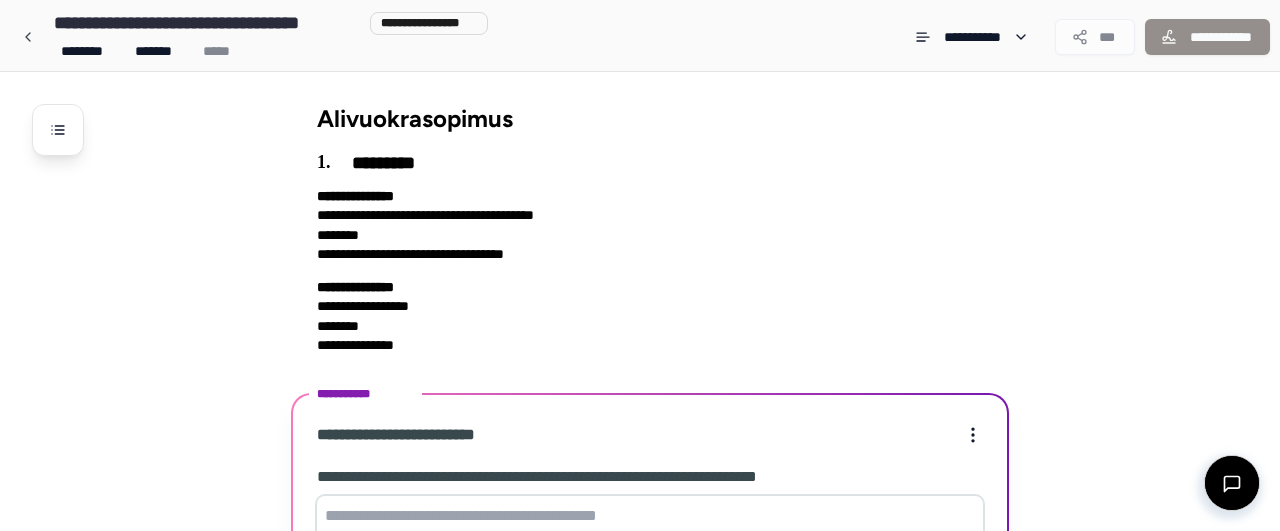 scroll, scrollTop: 341, scrollLeft: 0, axis: vertical 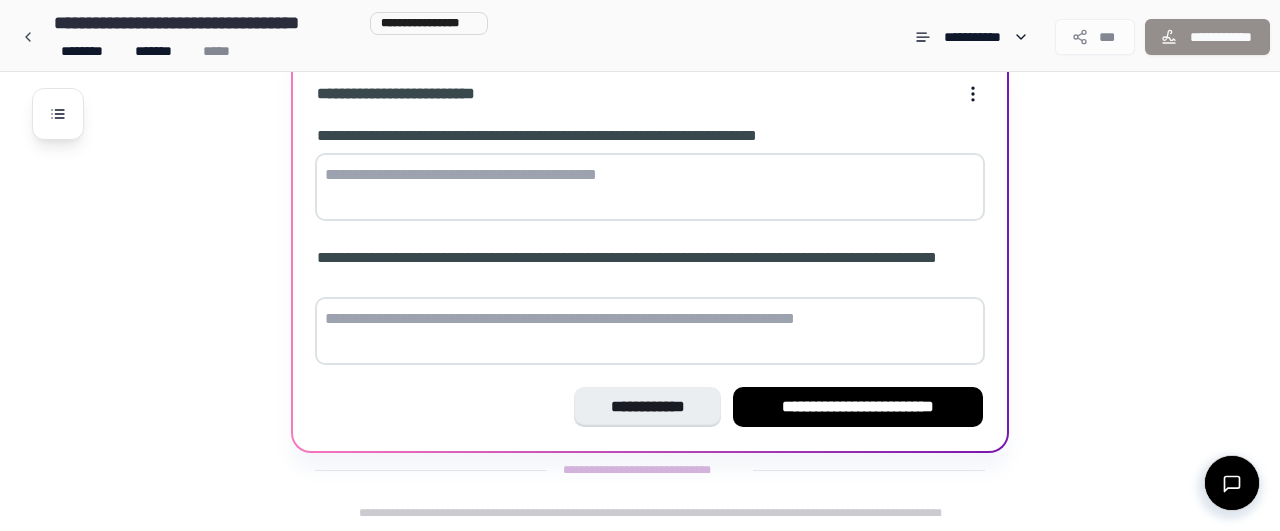 click at bounding box center (650, 187) 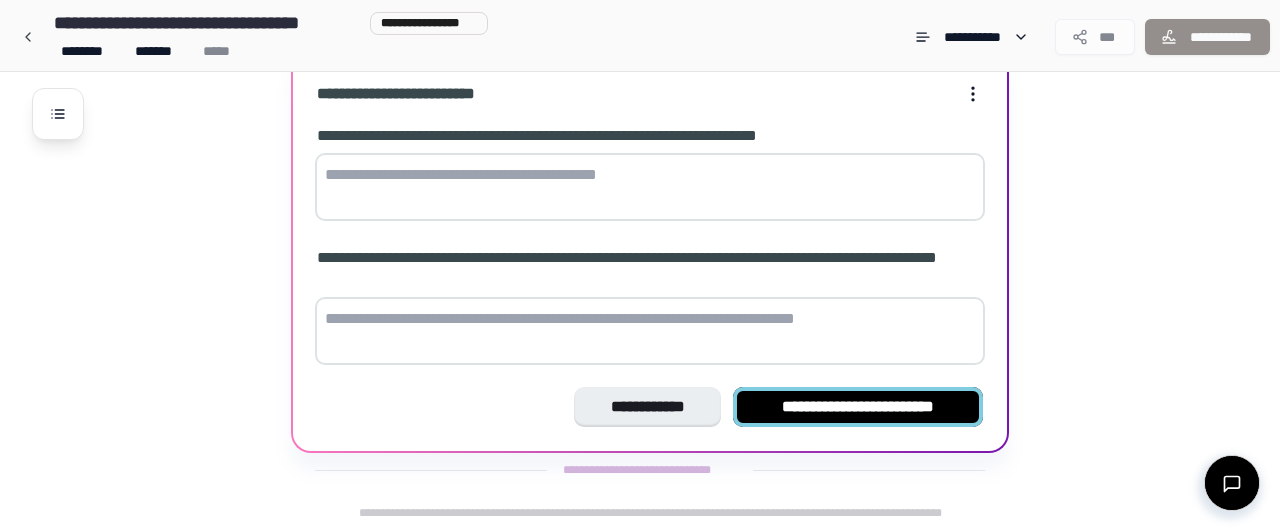 click on "**********" at bounding box center [858, 407] 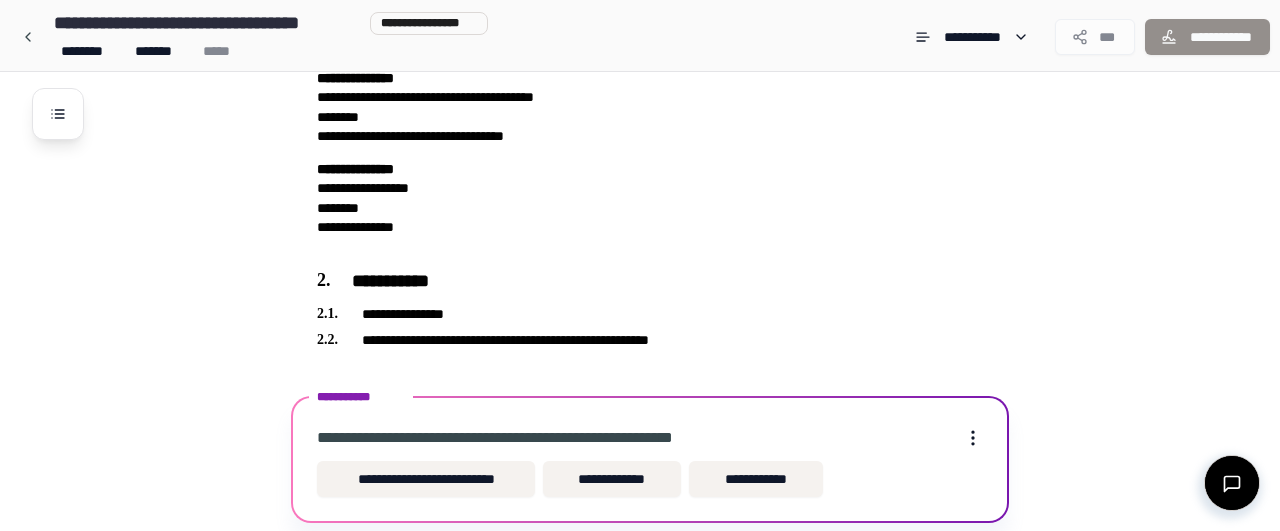 scroll, scrollTop: 188, scrollLeft: 0, axis: vertical 